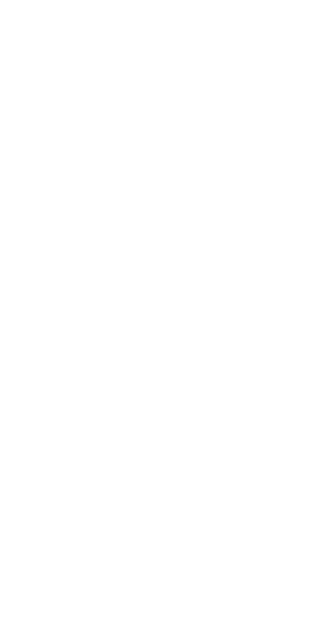 scroll, scrollTop: 0, scrollLeft: 0, axis: both 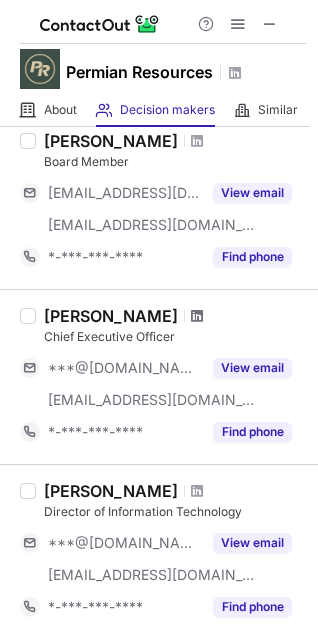 click at bounding box center (197, 316) 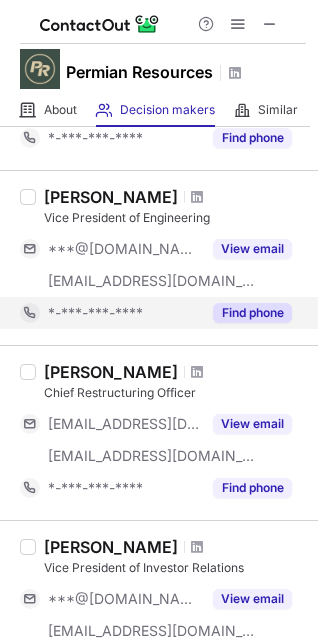 scroll, scrollTop: 897, scrollLeft: 0, axis: vertical 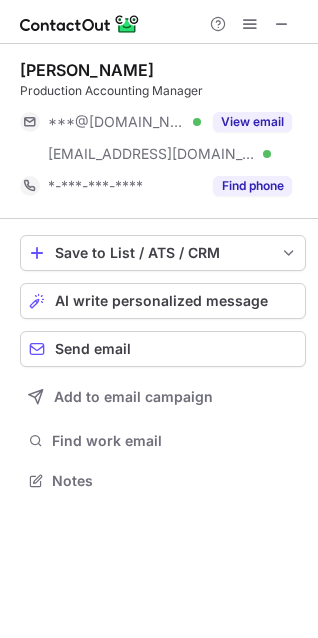 drag, startPoint x: 22, startPoint y: 72, endPoint x: 265, endPoint y: 63, distance: 243.16661 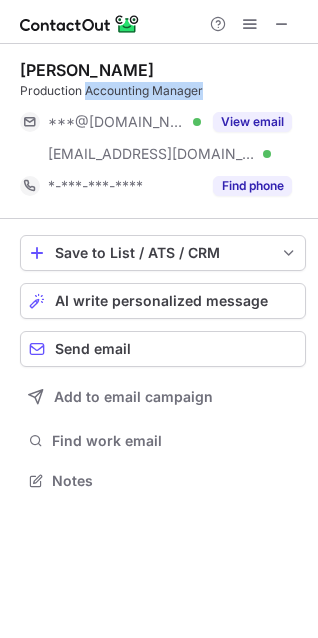 drag, startPoint x: 87, startPoint y: 84, endPoint x: 218, endPoint y: 90, distance: 131.13733 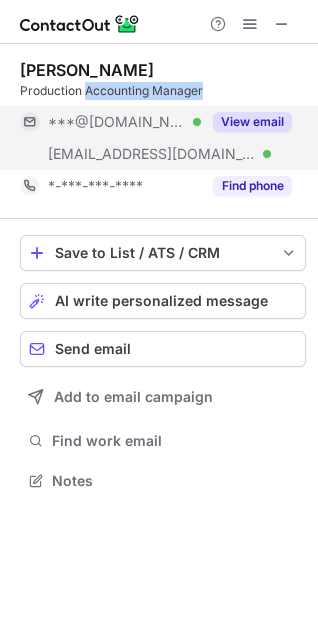 click on "View email" at bounding box center [252, 122] 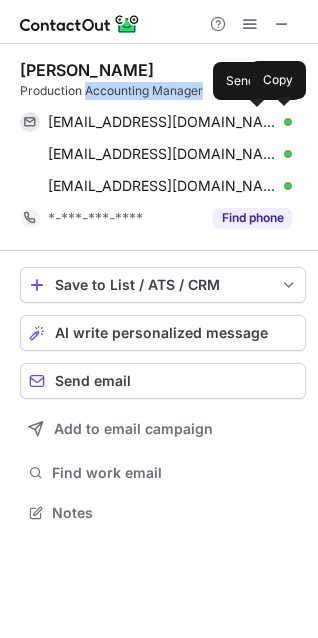 scroll, scrollTop: 10, scrollLeft: 10, axis: both 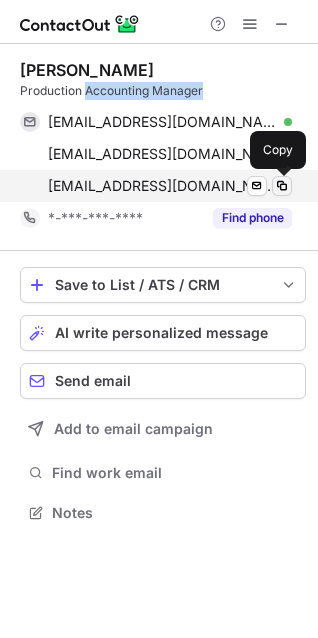 click at bounding box center [282, 186] 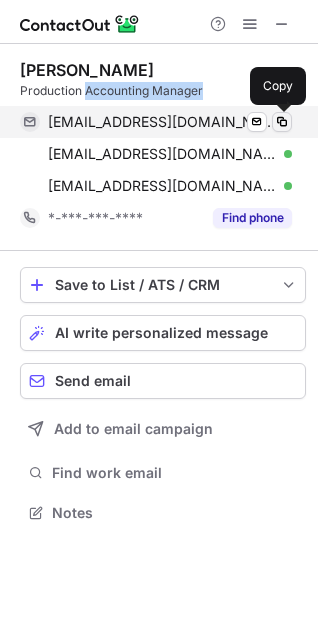 click at bounding box center [282, 122] 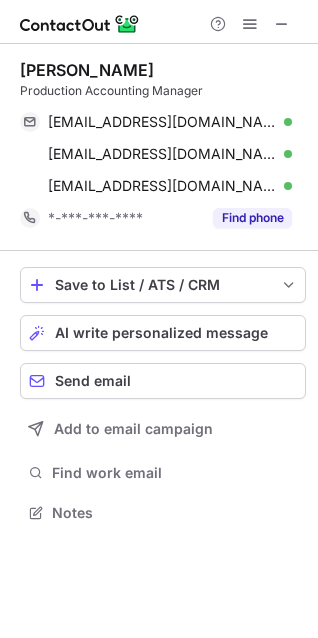 scroll, scrollTop: 499, scrollLeft: 318, axis: both 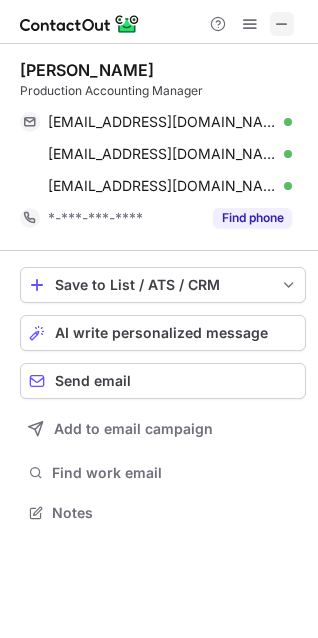 click at bounding box center (282, 24) 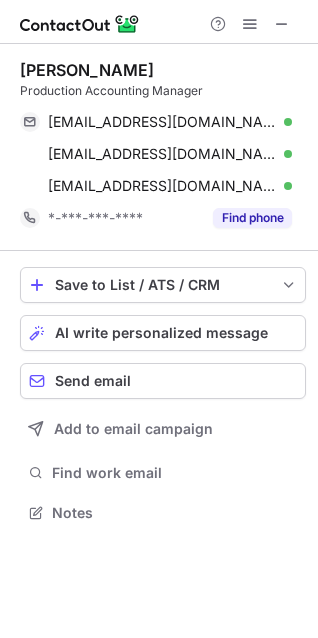 scroll, scrollTop: 441, scrollLeft: 318, axis: both 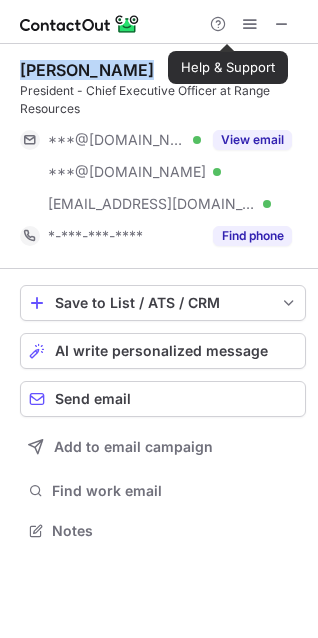 drag, startPoint x: 19, startPoint y: 68, endPoint x: 144, endPoint y: 66, distance: 125.016 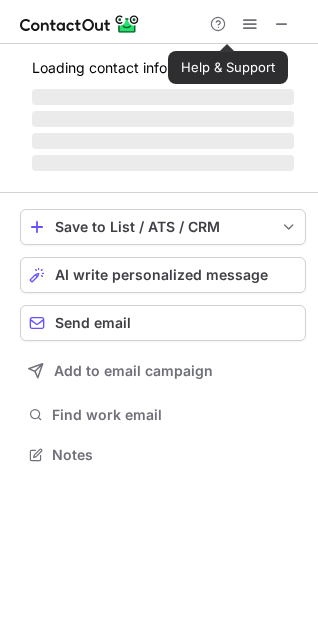 scroll, scrollTop: 441, scrollLeft: 318, axis: both 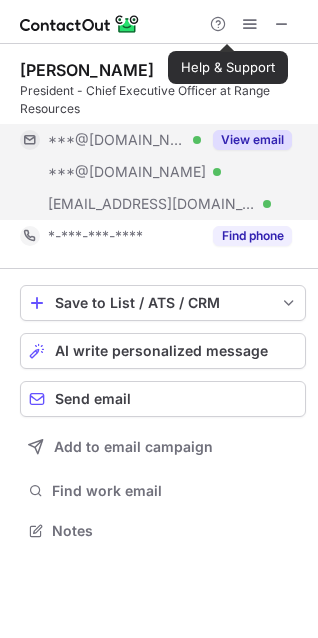 click on "View email" at bounding box center [252, 140] 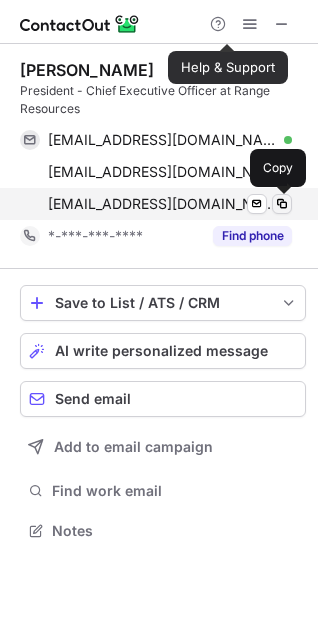 click at bounding box center [282, 204] 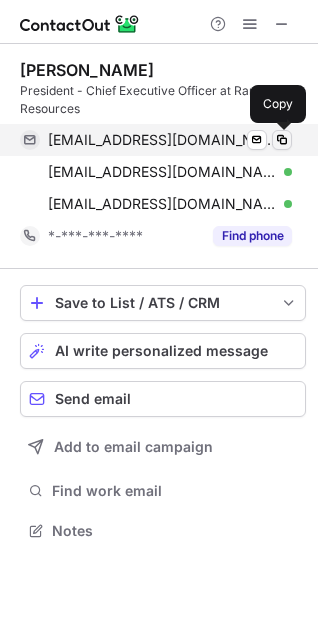 click at bounding box center [282, 140] 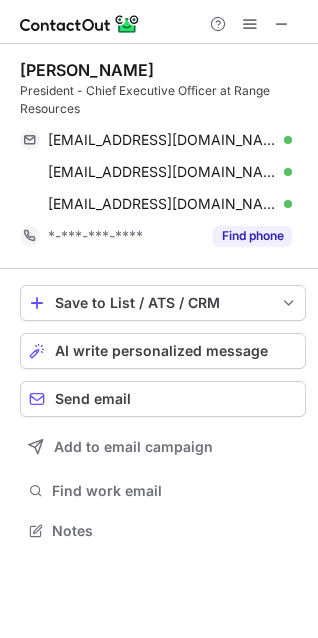 scroll, scrollTop: 517, scrollLeft: 318, axis: both 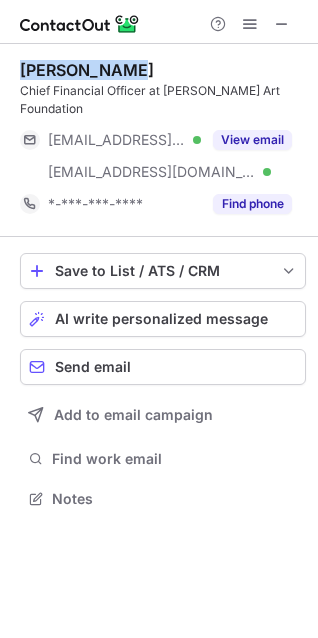 drag, startPoint x: 22, startPoint y: 68, endPoint x: 160, endPoint y: 75, distance: 138.17743 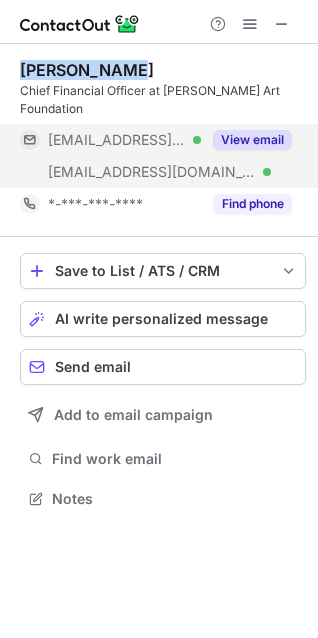 click on "View email" at bounding box center (252, 140) 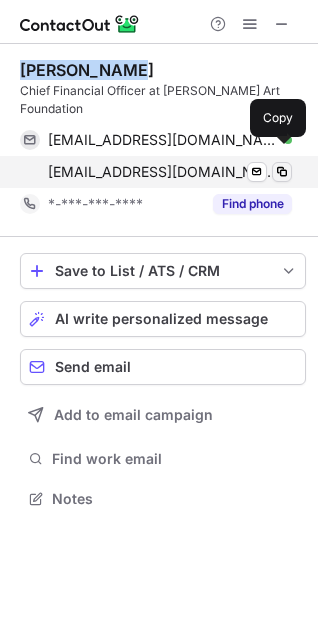 click at bounding box center [282, 172] 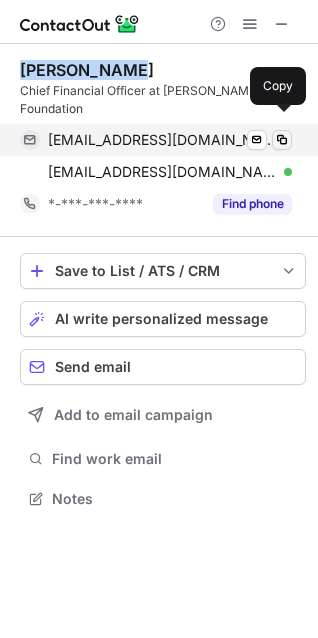click at bounding box center (282, 140) 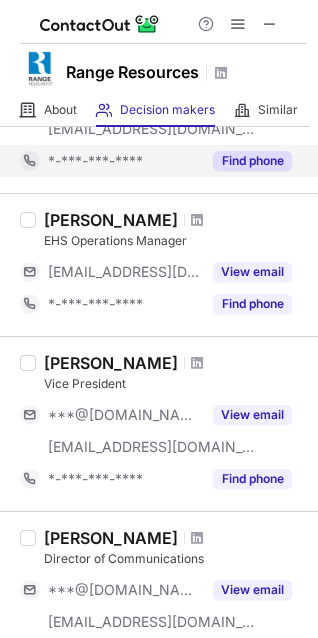 scroll, scrollTop: 300, scrollLeft: 0, axis: vertical 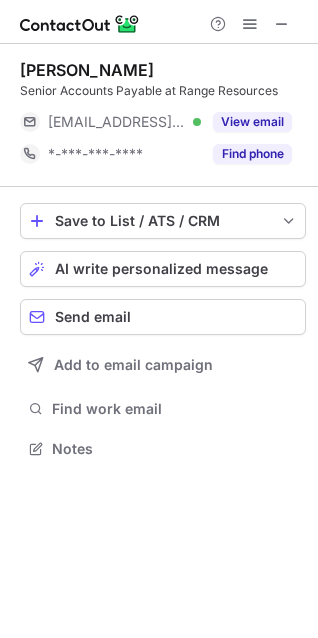 drag, startPoint x: 21, startPoint y: 74, endPoint x: 185, endPoint y: 64, distance: 164.3046 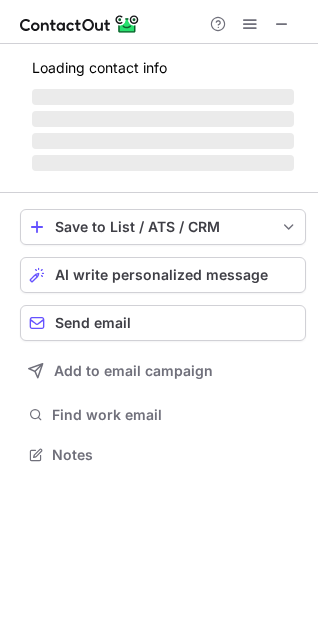 scroll, scrollTop: 435, scrollLeft: 318, axis: both 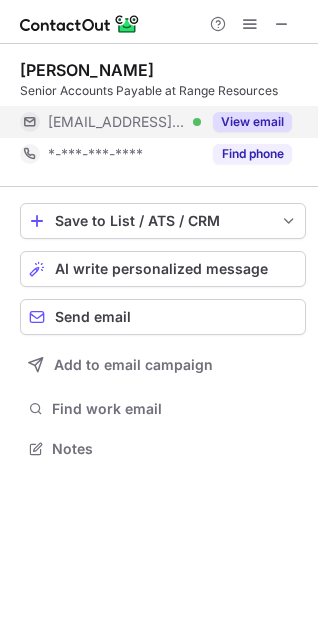 click on "View email" at bounding box center (252, 122) 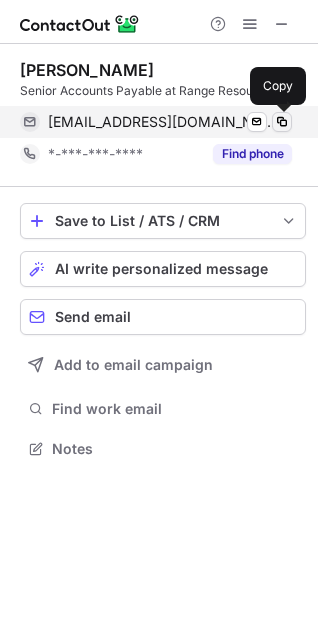click at bounding box center [282, 122] 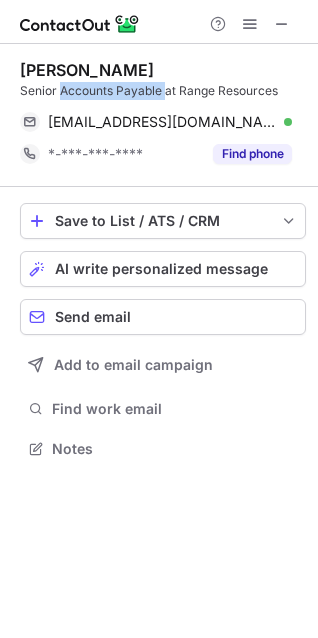 drag, startPoint x: 60, startPoint y: 95, endPoint x: 167, endPoint y: 92, distance: 107.042046 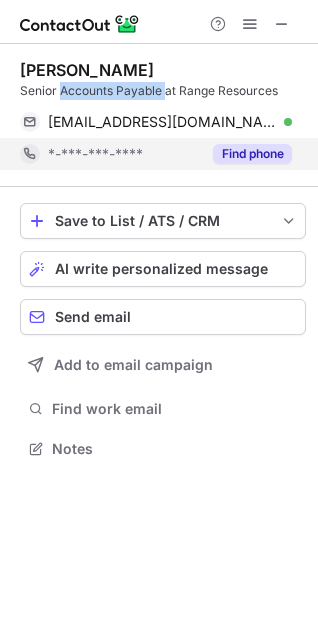 copy on "Accounts Payable" 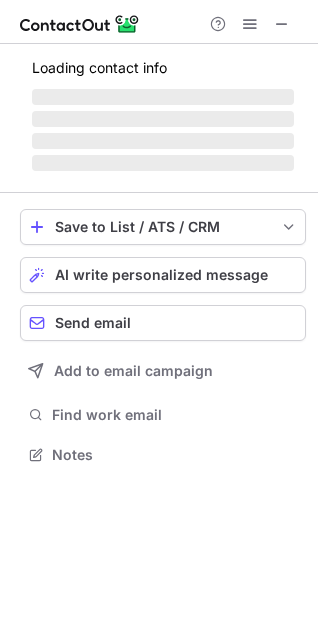 scroll, scrollTop: 10, scrollLeft: 10, axis: both 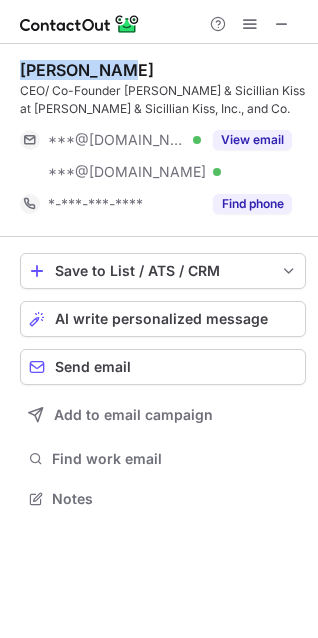 drag, startPoint x: 20, startPoint y: 68, endPoint x: 148, endPoint y: 69, distance: 128.0039 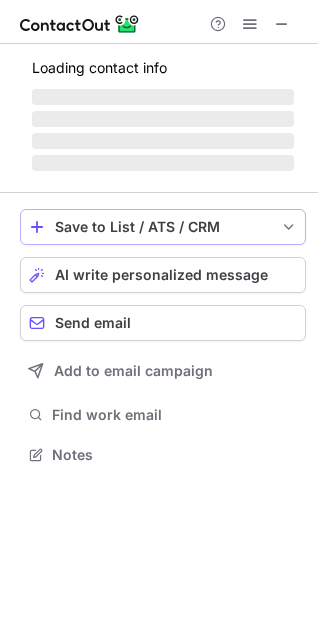 scroll, scrollTop: 441, scrollLeft: 318, axis: both 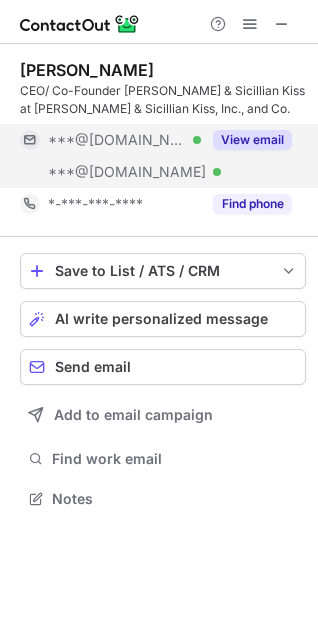 click on "View email" at bounding box center [252, 140] 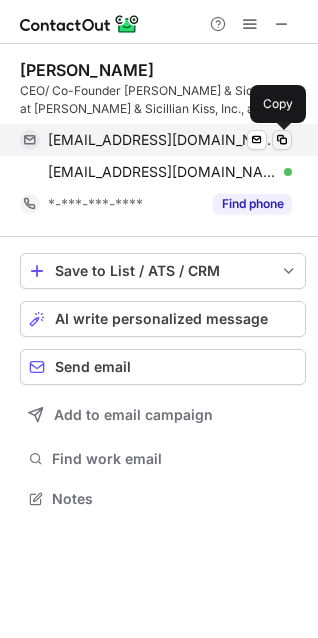click at bounding box center [282, 140] 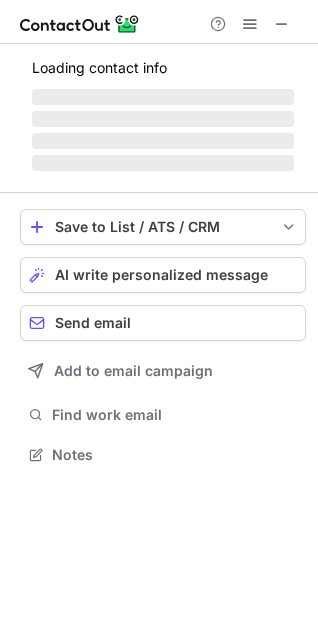 scroll, scrollTop: 10, scrollLeft: 10, axis: both 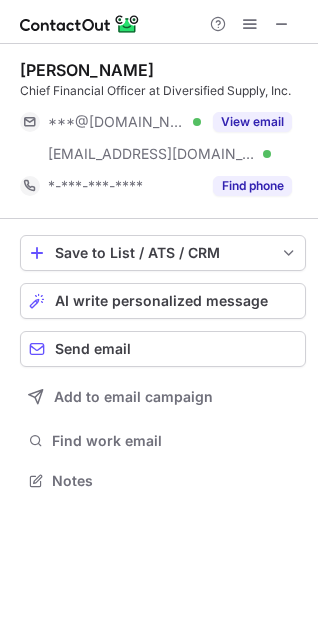 drag, startPoint x: 24, startPoint y: 70, endPoint x: 183, endPoint y: 73, distance: 159.0283 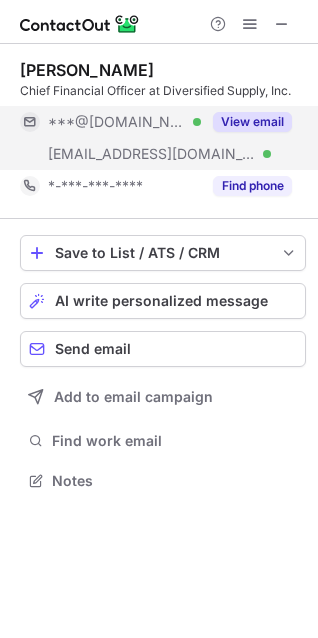 click on "View email" at bounding box center (252, 122) 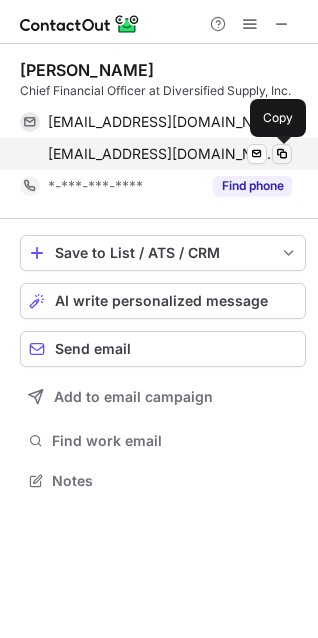 click at bounding box center [282, 154] 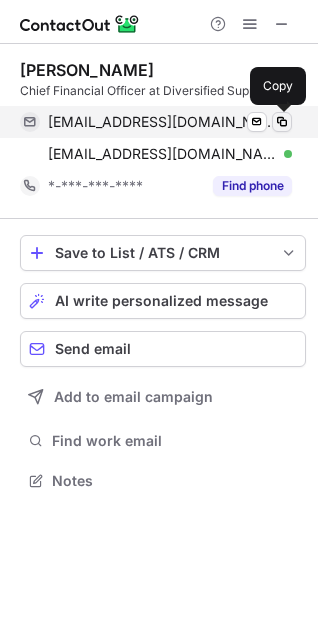 click at bounding box center [282, 122] 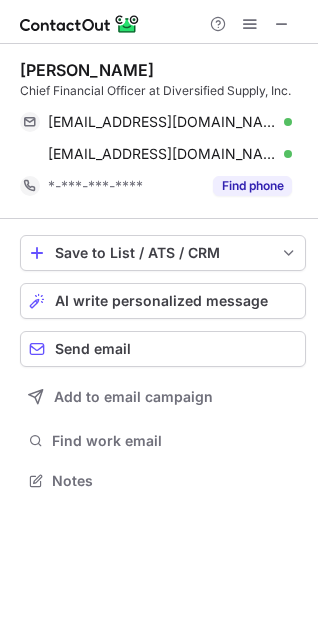 scroll, scrollTop: 467, scrollLeft: 318, axis: both 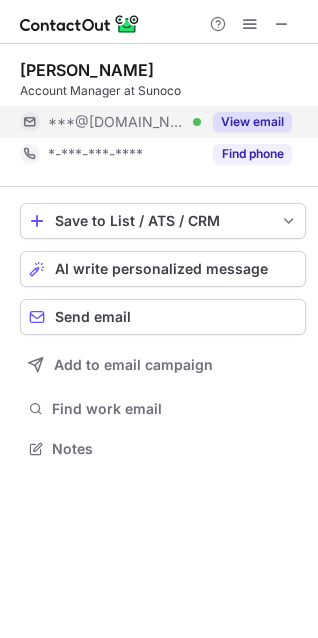 click on "View email" at bounding box center (252, 122) 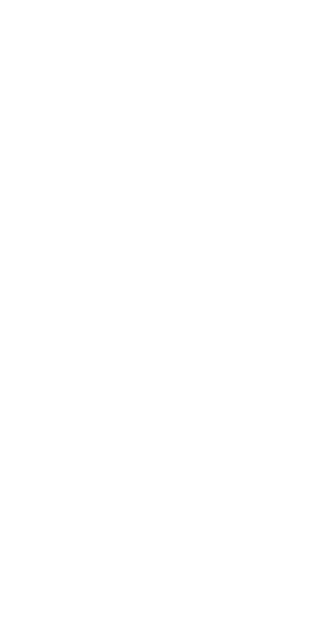scroll, scrollTop: 0, scrollLeft: 0, axis: both 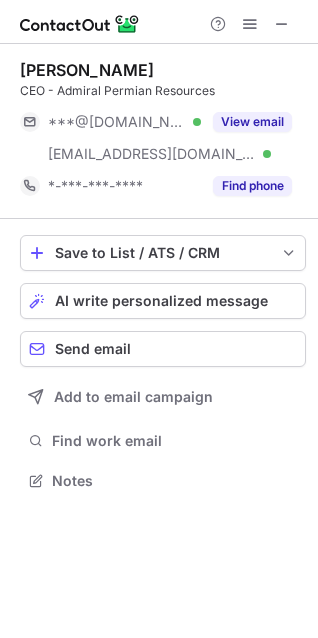 drag, startPoint x: 19, startPoint y: 70, endPoint x: 185, endPoint y: 74, distance: 166.04819 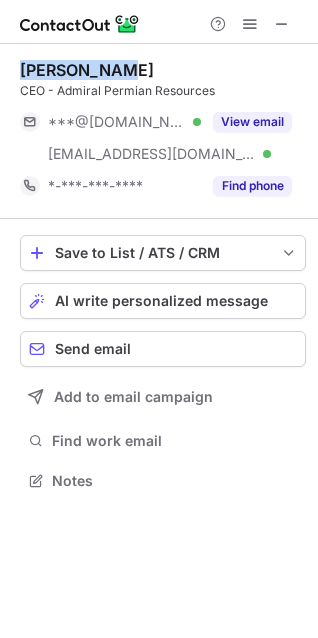 click on "[PERSON_NAME]" at bounding box center [87, 70] 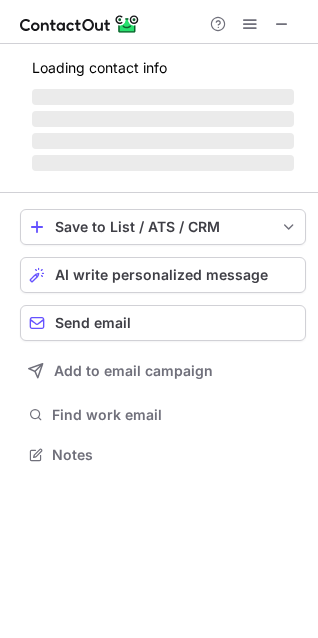 scroll, scrollTop: 441, scrollLeft: 318, axis: both 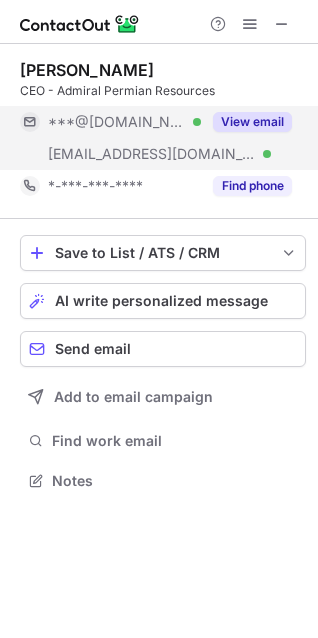 click on "View email" at bounding box center [252, 122] 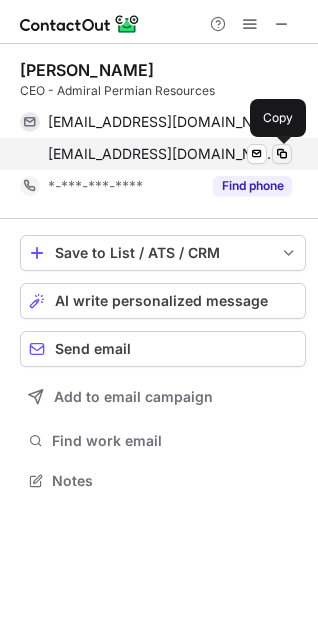 click at bounding box center [282, 154] 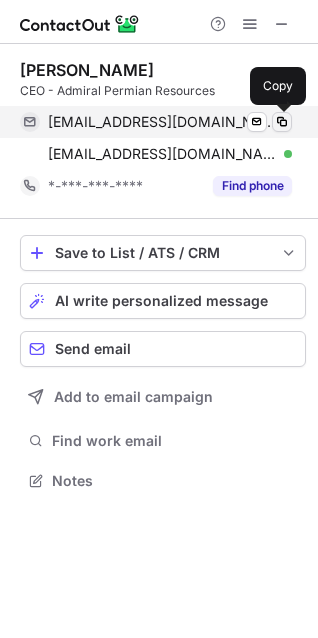 click at bounding box center [282, 122] 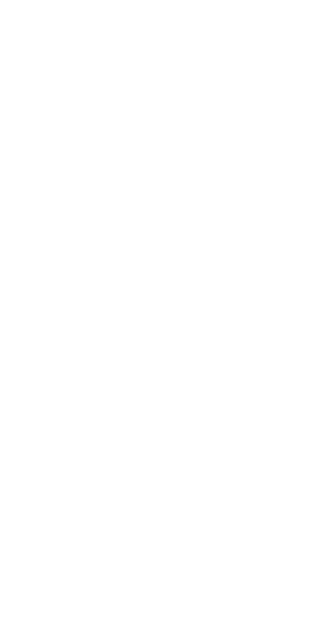 scroll, scrollTop: 0, scrollLeft: 0, axis: both 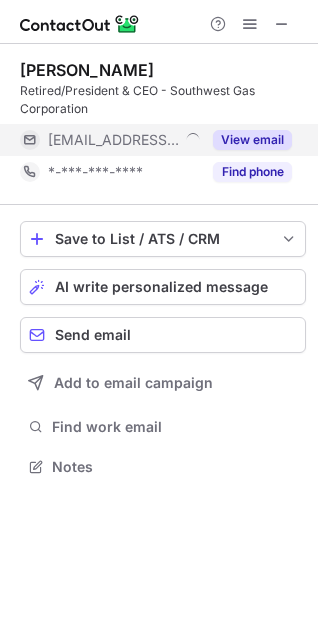 click on "View email" at bounding box center (252, 140) 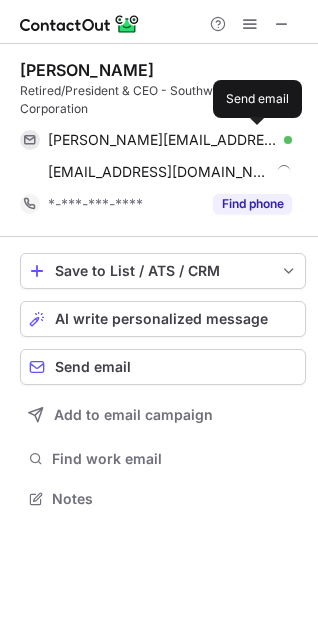scroll, scrollTop: 10, scrollLeft: 10, axis: both 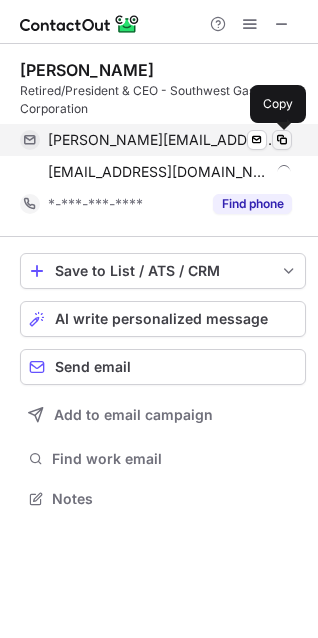 click at bounding box center [282, 140] 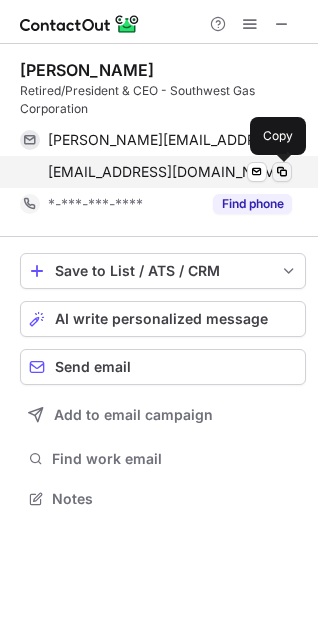 click at bounding box center (282, 172) 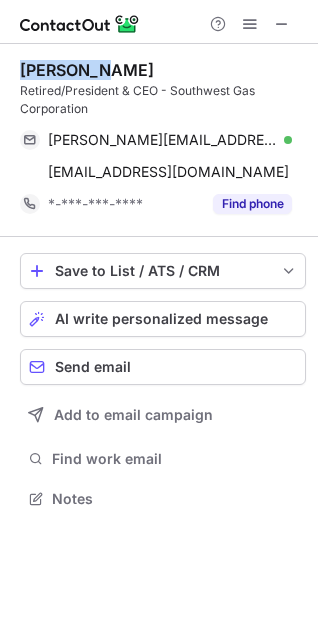 drag, startPoint x: 16, startPoint y: 70, endPoint x: 114, endPoint y: 63, distance: 98.24968 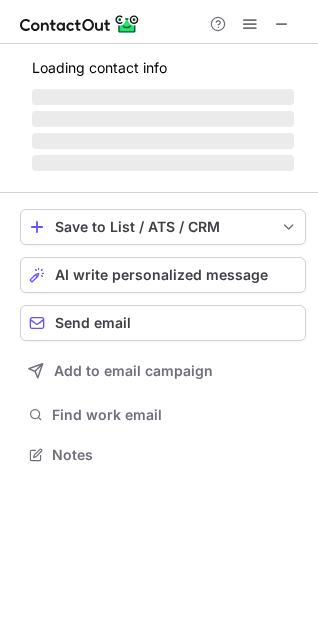 scroll, scrollTop: 10, scrollLeft: 10, axis: both 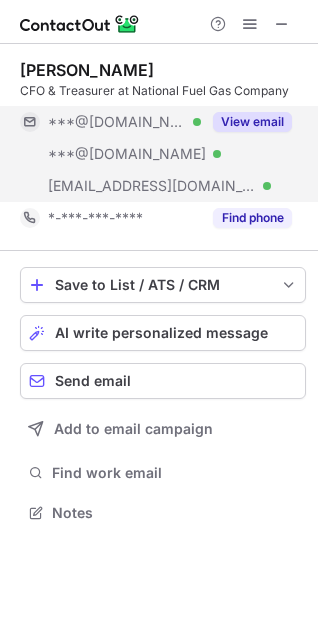 click on "View email" at bounding box center (252, 122) 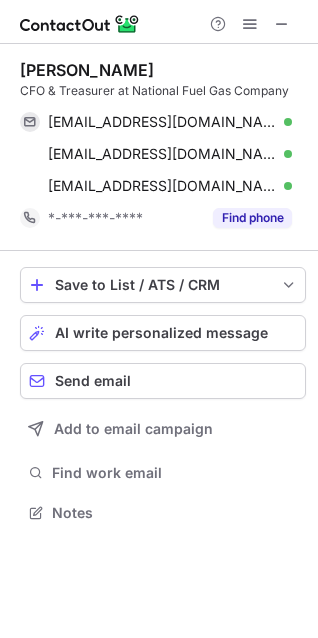 drag, startPoint x: 17, startPoint y: 65, endPoint x: 207, endPoint y: 71, distance: 190.09471 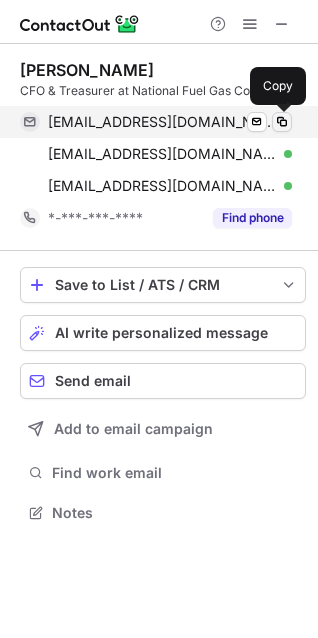 click at bounding box center (282, 122) 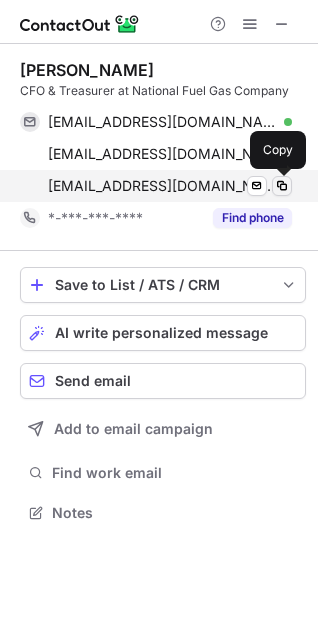 click at bounding box center [282, 186] 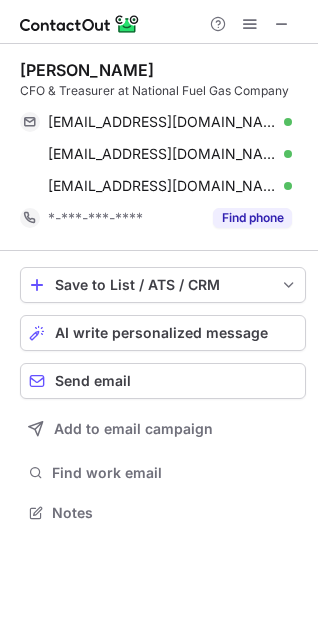 scroll, scrollTop: 499, scrollLeft: 318, axis: both 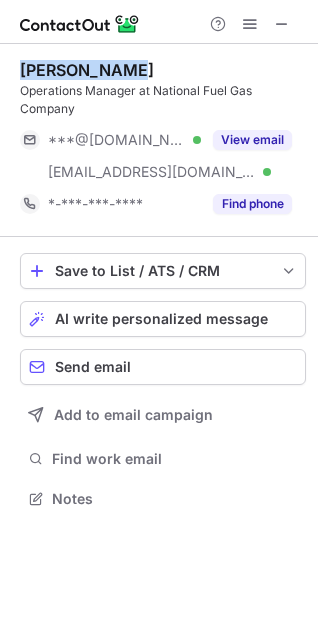 drag, startPoint x: 18, startPoint y: 70, endPoint x: 148, endPoint y: 63, distance: 130.18832 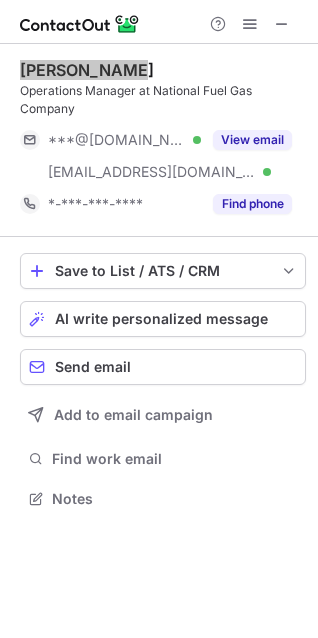 scroll, scrollTop: 441, scrollLeft: 318, axis: both 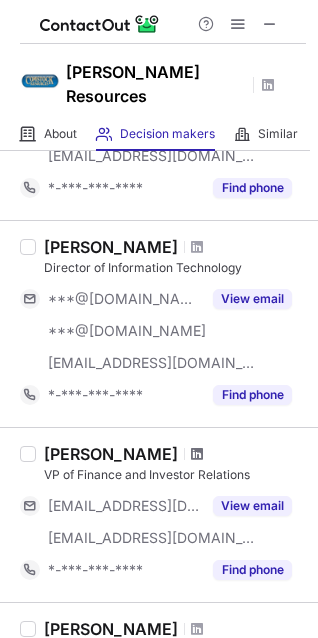 click at bounding box center [197, 454] 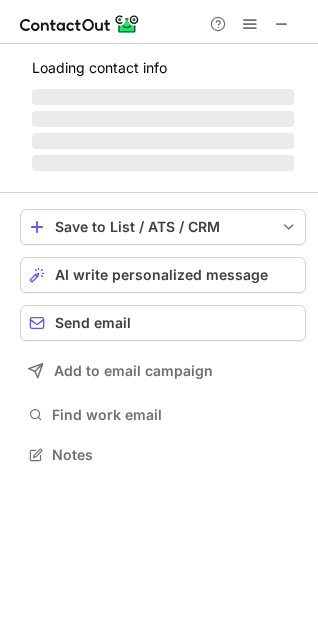 scroll, scrollTop: 10, scrollLeft: 10, axis: both 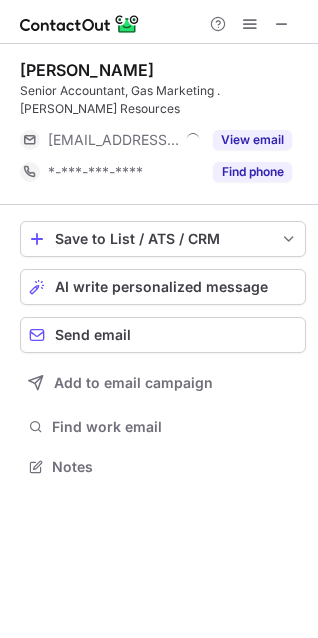 drag, startPoint x: 21, startPoint y: 63, endPoint x: 234, endPoint y: 73, distance: 213.23462 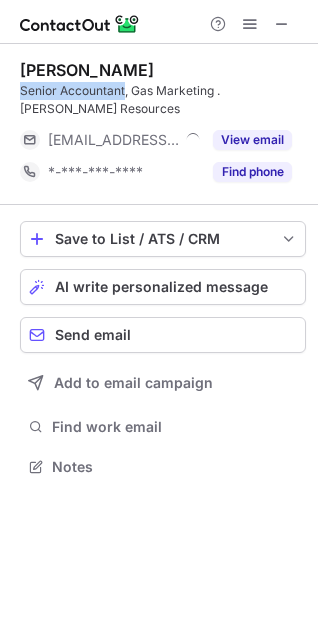 drag, startPoint x: 22, startPoint y: 92, endPoint x: 125, endPoint y: 88, distance: 103.077644 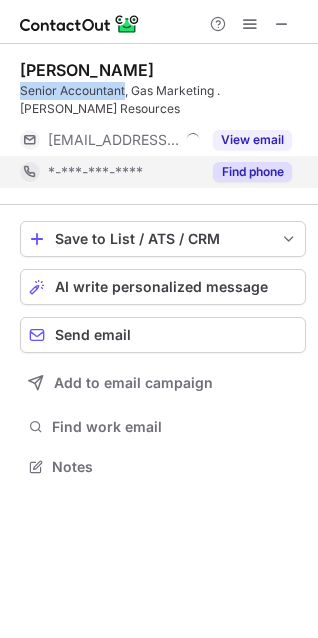 copy on "Senior Accountant" 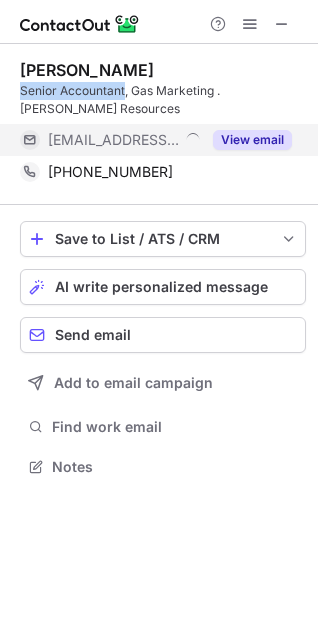 click on "View email" at bounding box center [252, 140] 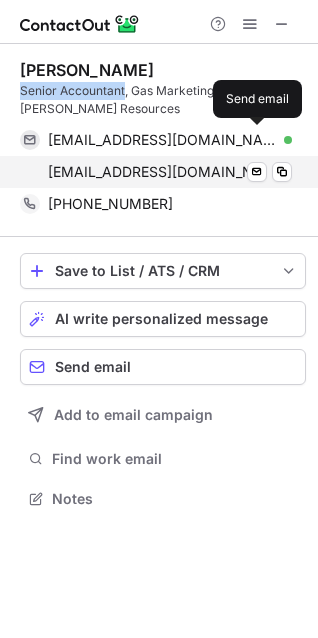 scroll, scrollTop: 10, scrollLeft: 10, axis: both 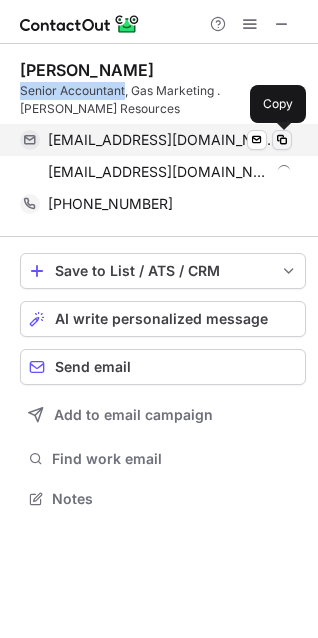 click at bounding box center [282, 140] 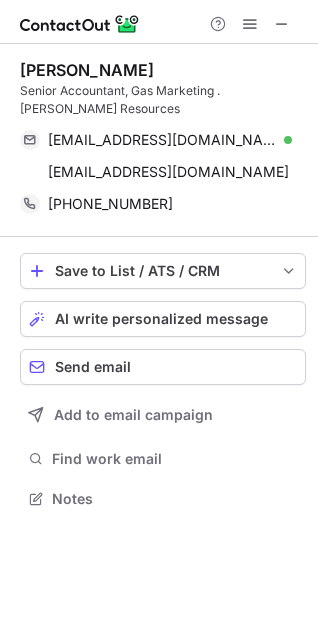 click on "Senior Accountant, Gas Marketing . Comstock Resources" at bounding box center (163, 100) 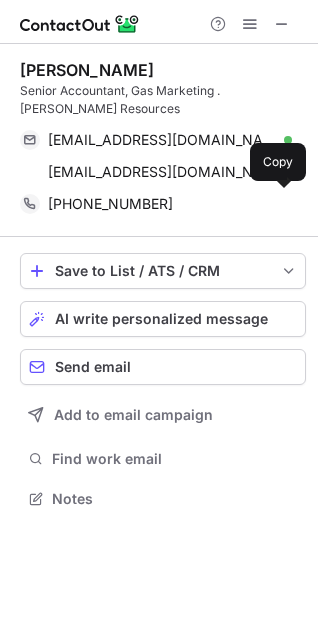 scroll, scrollTop: 485, scrollLeft: 318, axis: both 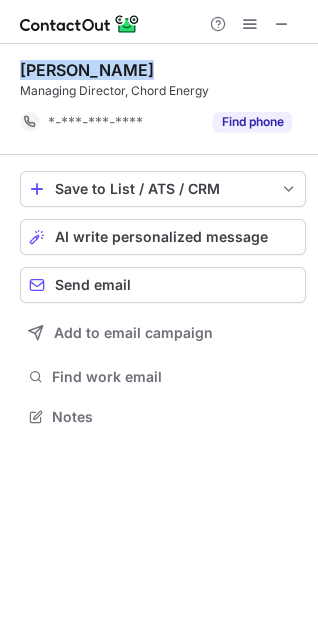 drag, startPoint x: 19, startPoint y: 69, endPoint x: 153, endPoint y: 68, distance: 134.00374 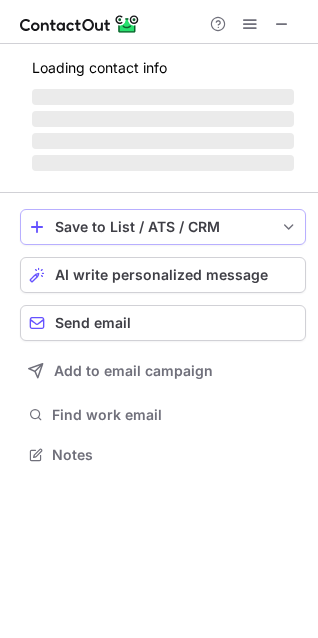 scroll, scrollTop: 441, scrollLeft: 318, axis: both 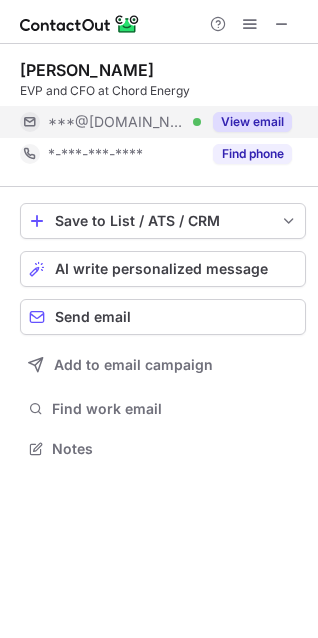 click on "View email" at bounding box center [252, 122] 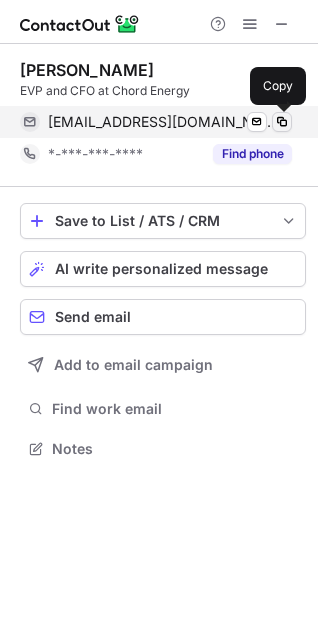 click at bounding box center (282, 122) 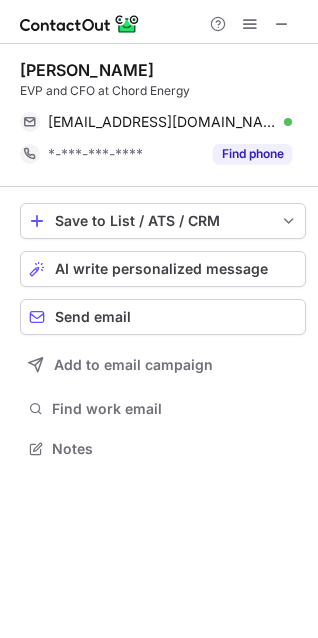 scroll, scrollTop: 435, scrollLeft: 318, axis: both 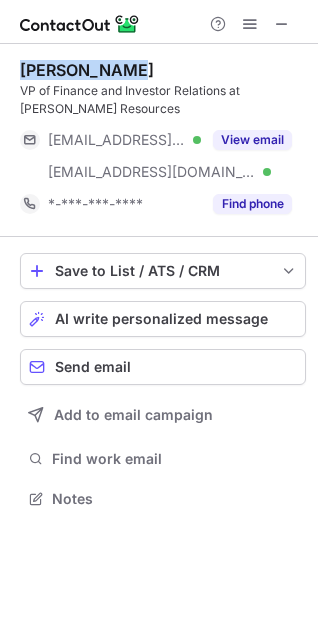 drag, startPoint x: 23, startPoint y: 70, endPoint x: 175, endPoint y: 67, distance: 152.0296 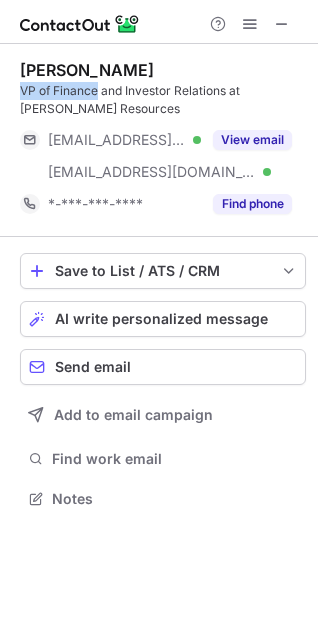 drag, startPoint x: 21, startPoint y: 89, endPoint x: 96, endPoint y: 88, distance: 75.00667 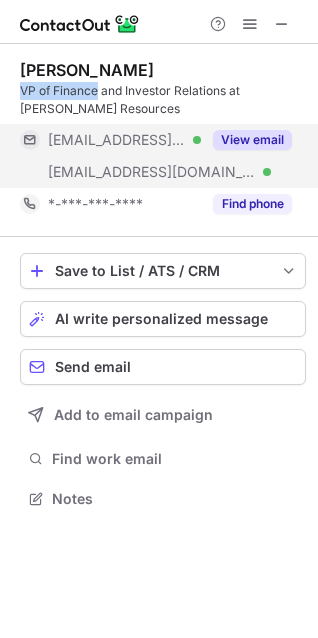 click on "View email" at bounding box center (252, 140) 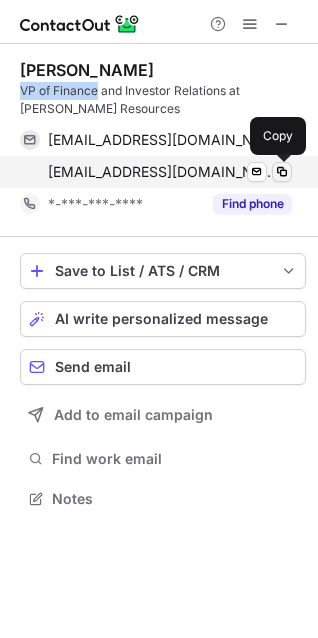 click at bounding box center (282, 172) 